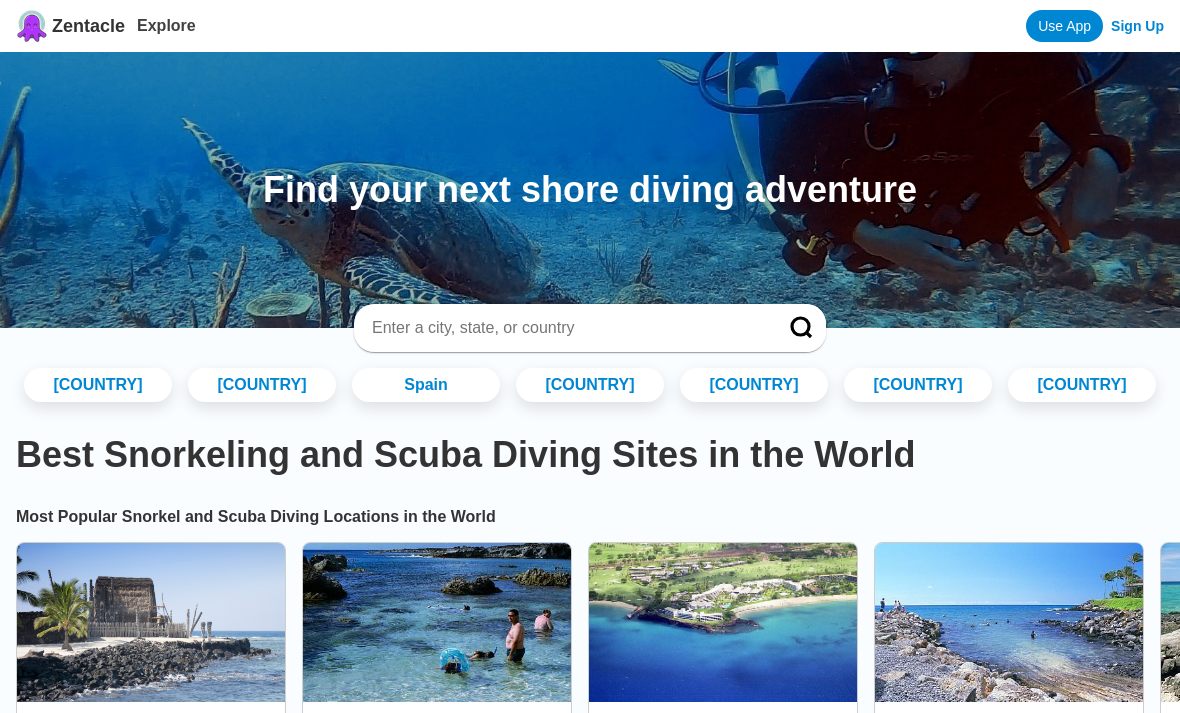 scroll, scrollTop: 0, scrollLeft: 0, axis: both 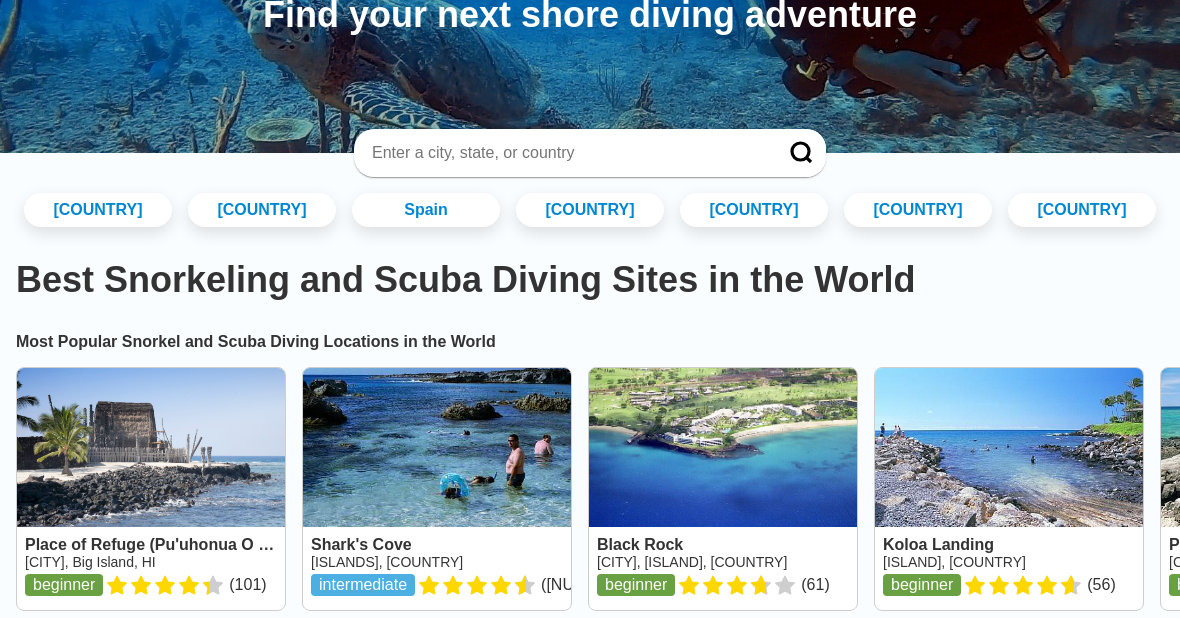 click on "[COUNTRY]" at bounding box center (98, 210) 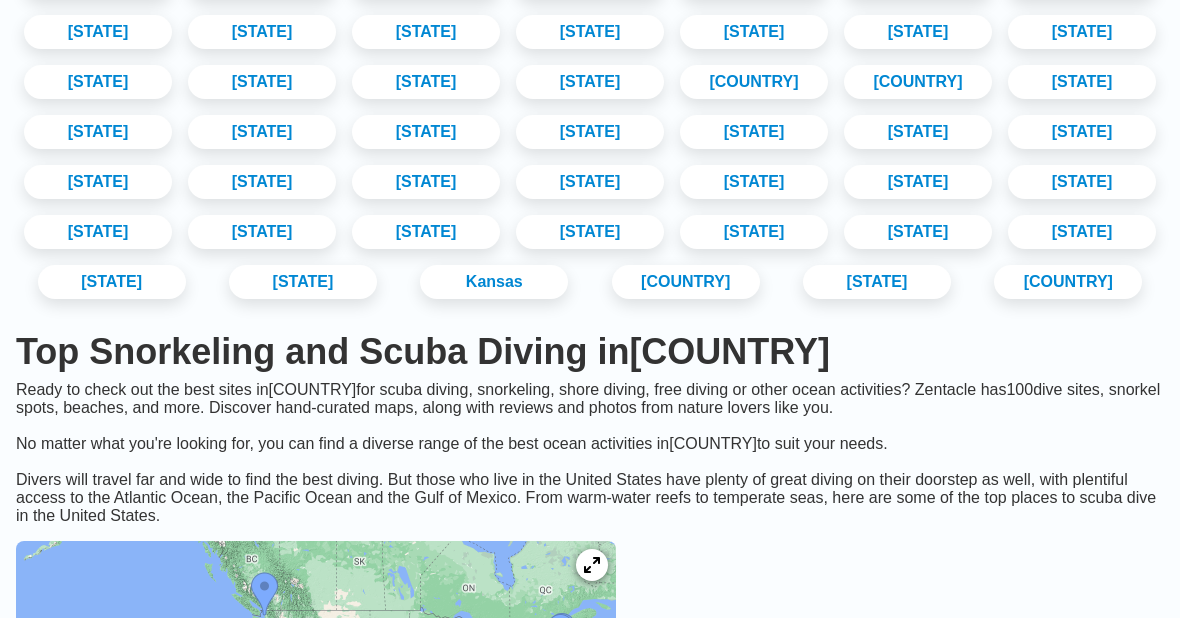 scroll, scrollTop: 0, scrollLeft: 0, axis: both 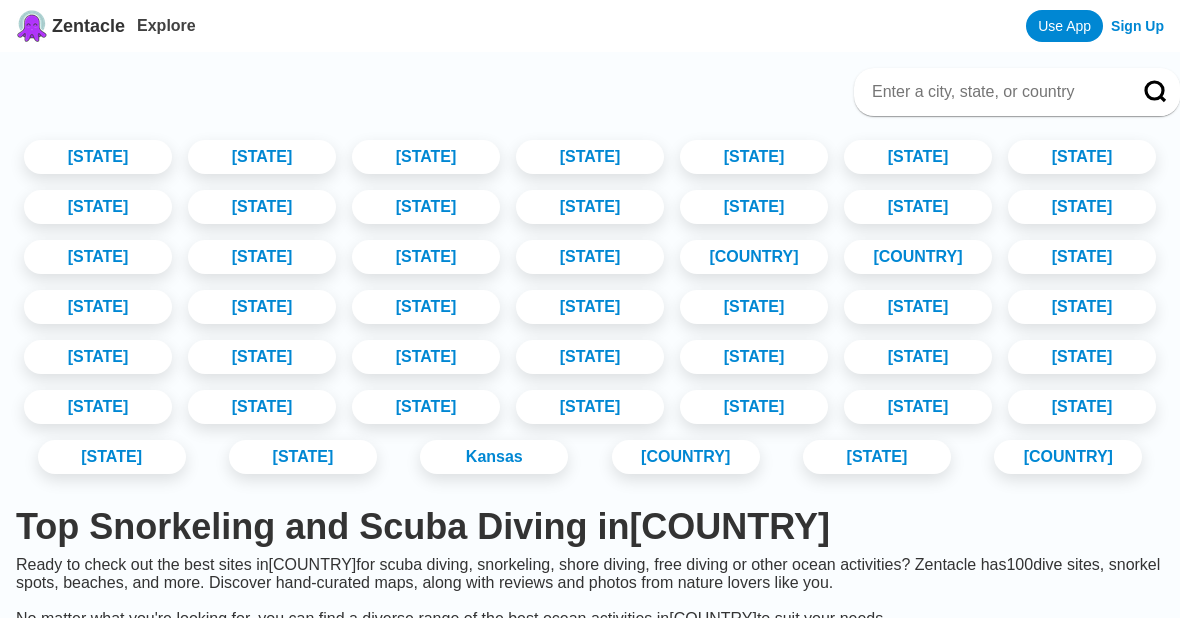 click on "[STATE]" at bounding box center [426, 157] 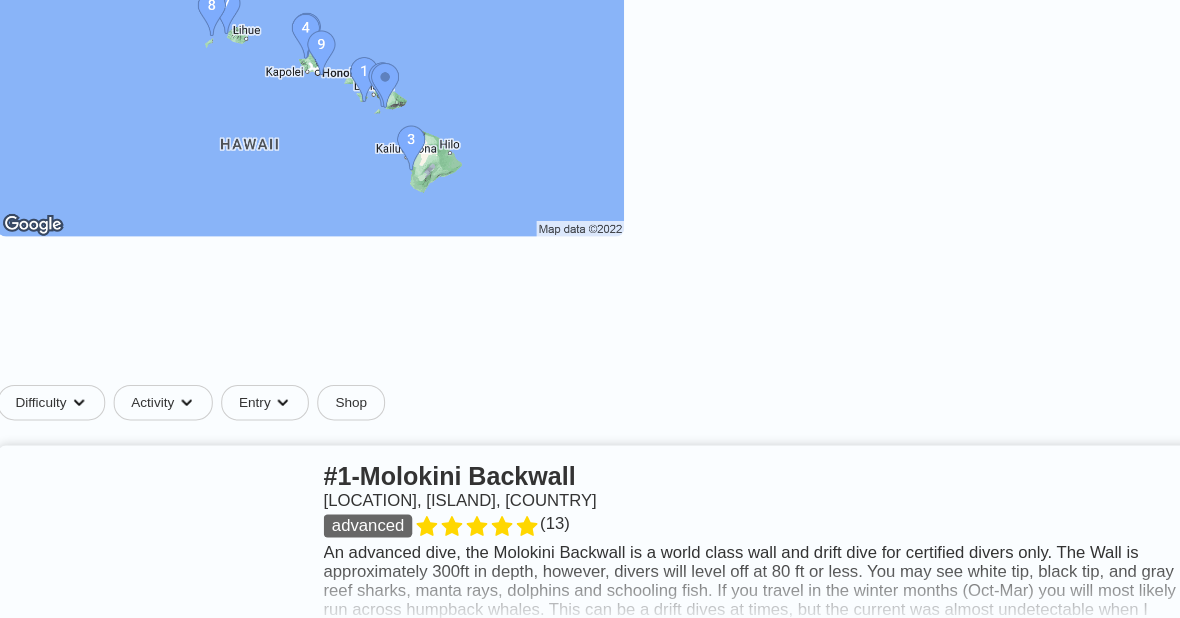 scroll, scrollTop: 524, scrollLeft: 0, axis: vertical 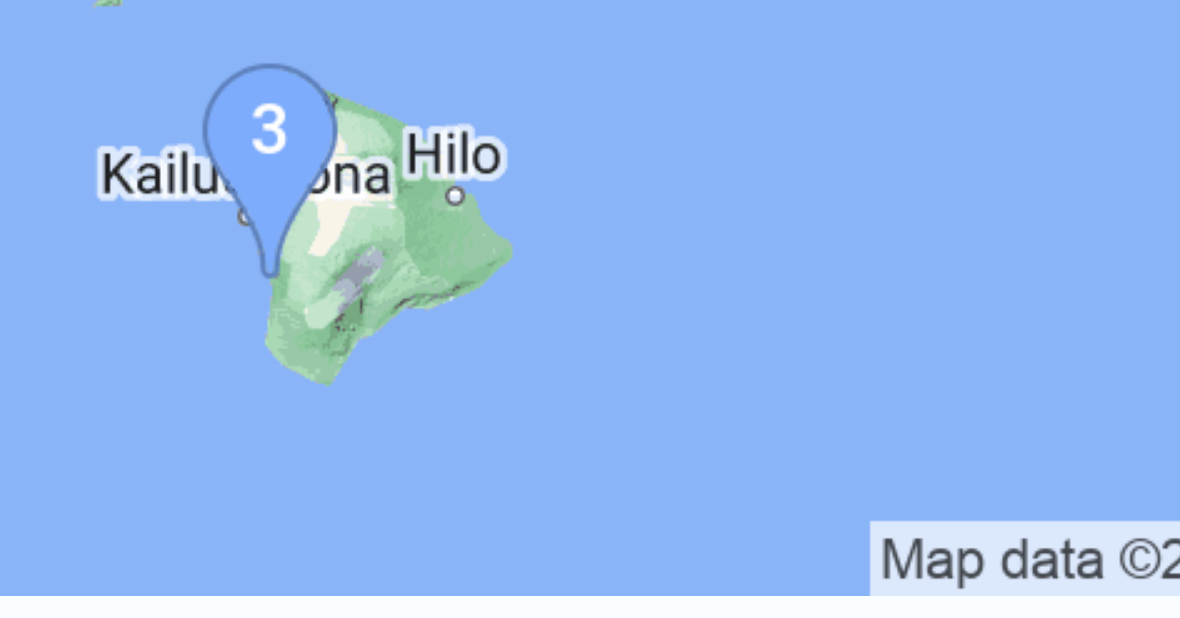 click at bounding box center [316, 42] 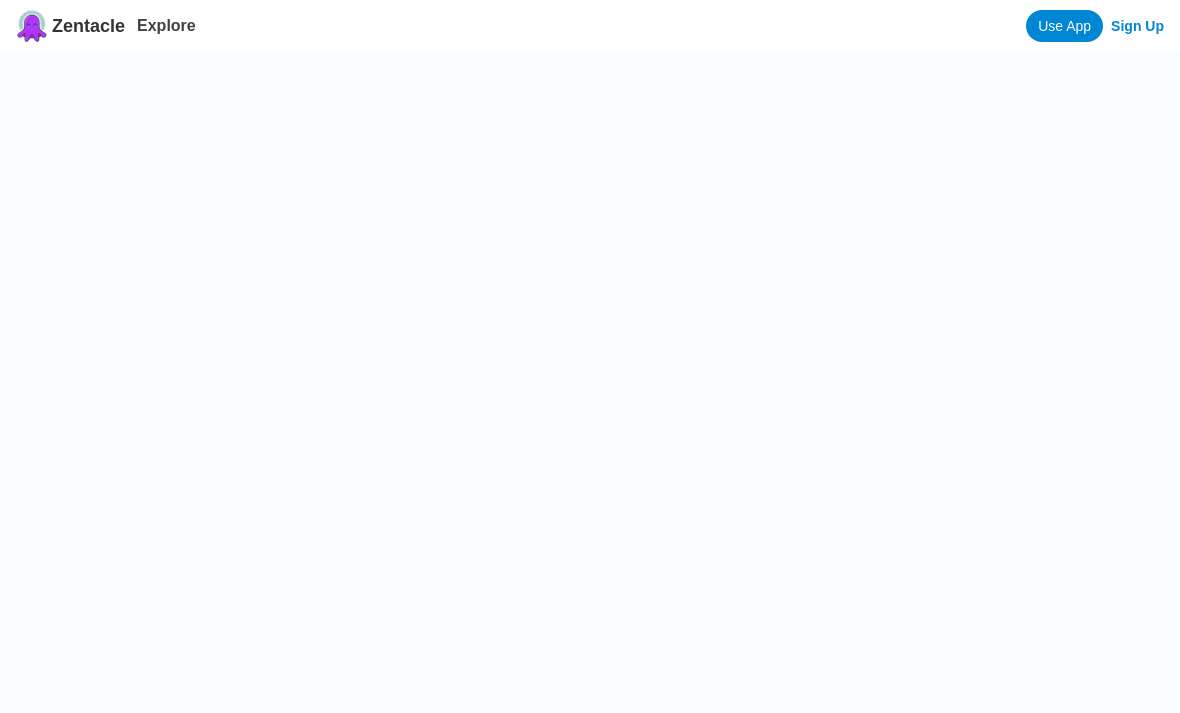 scroll, scrollTop: 0, scrollLeft: 0, axis: both 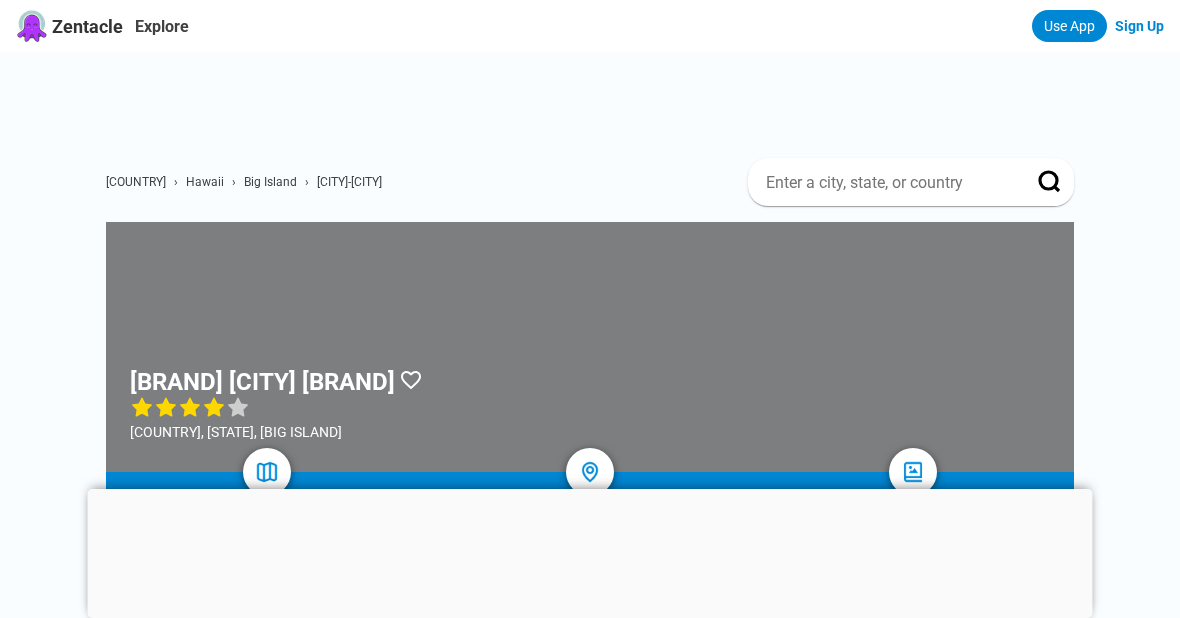 click on "[CITY]-Kona" at bounding box center [349, 182] 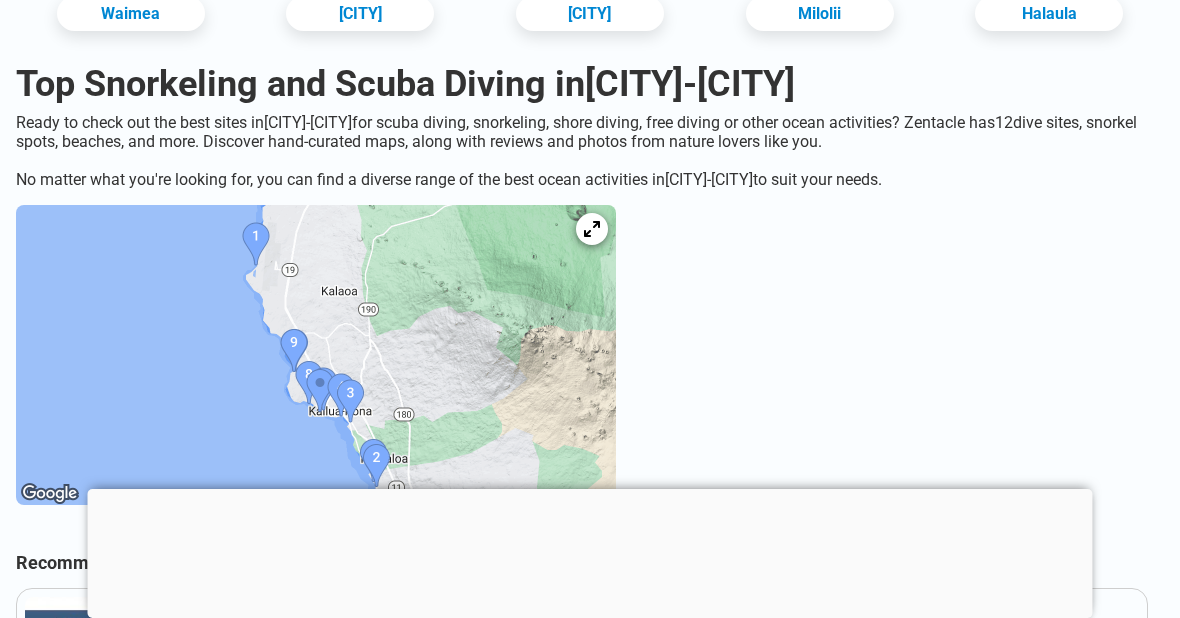 scroll, scrollTop: 253, scrollLeft: 0, axis: vertical 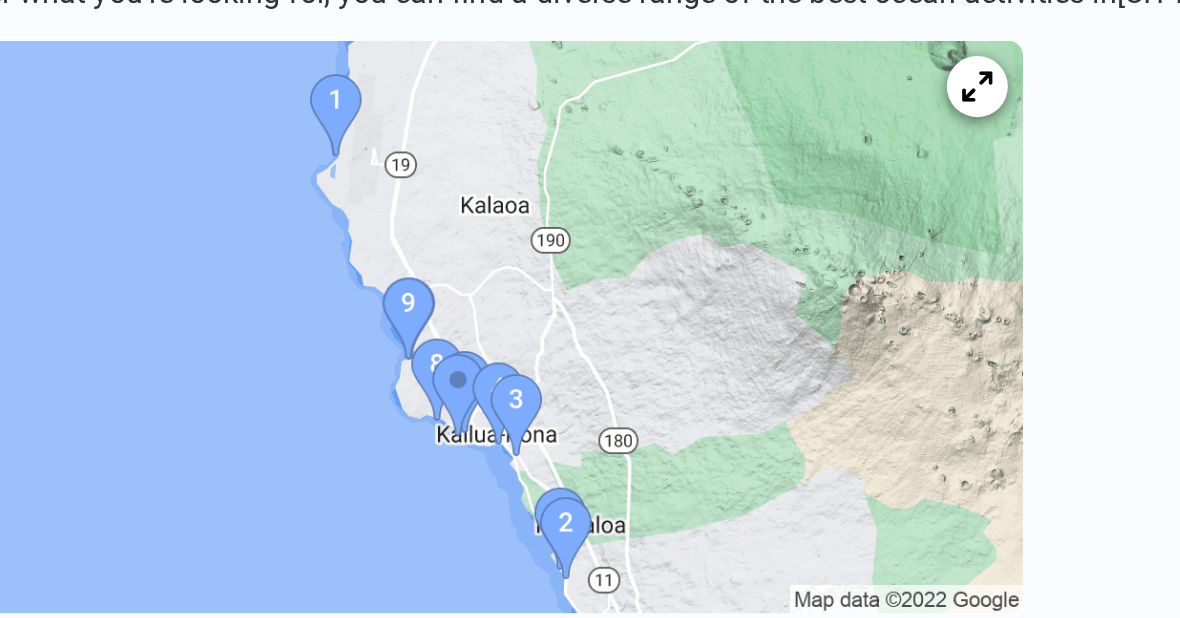 click at bounding box center [316, 297] 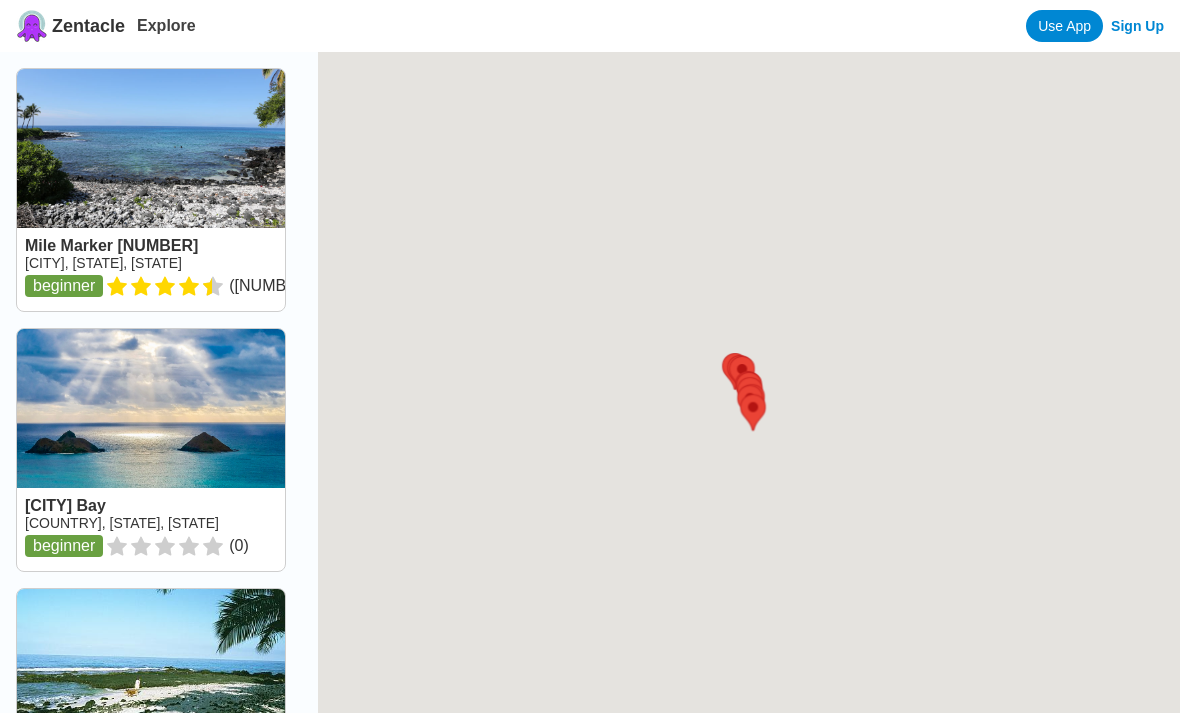 scroll, scrollTop: 0, scrollLeft: 0, axis: both 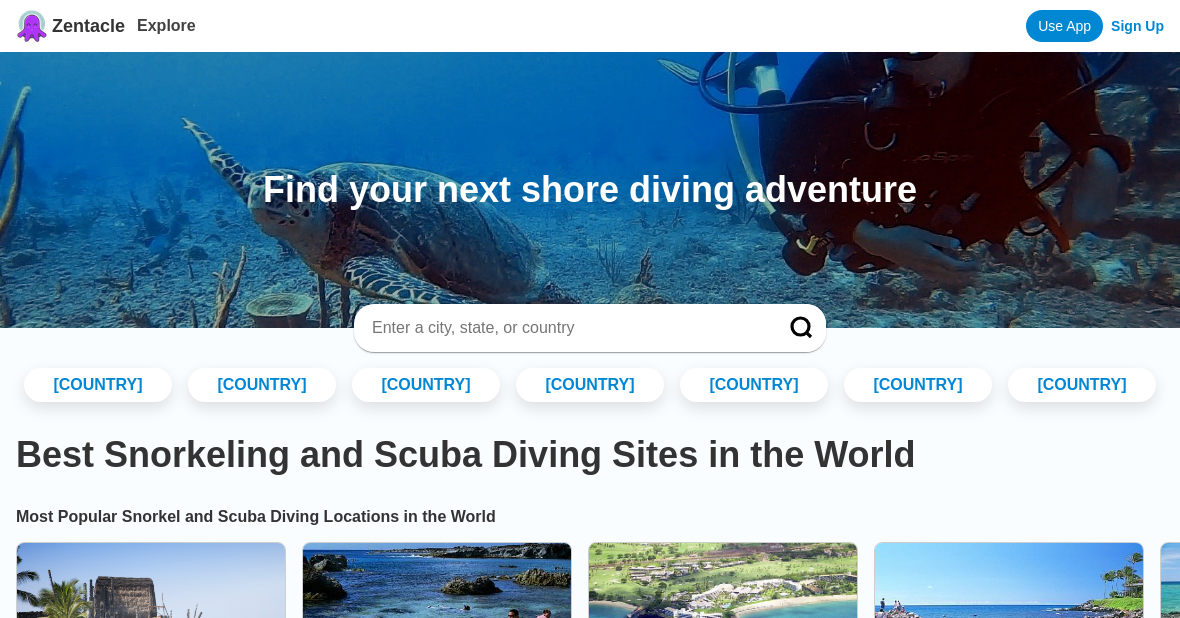 click at bounding box center [566, 328] 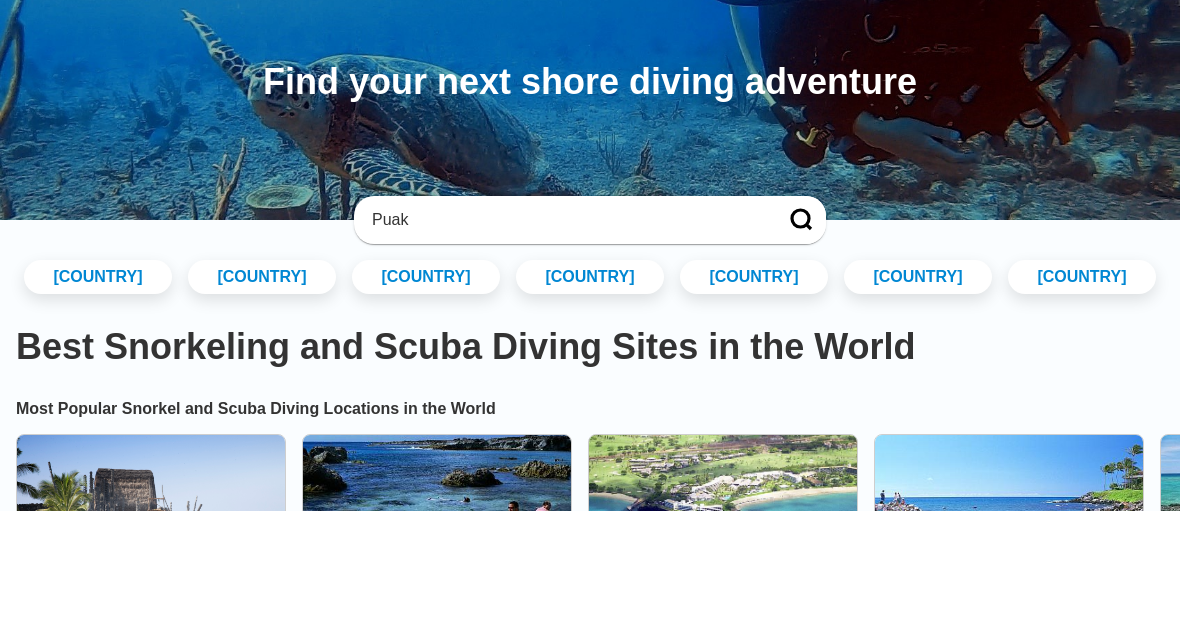 type on "[LOCATION]" 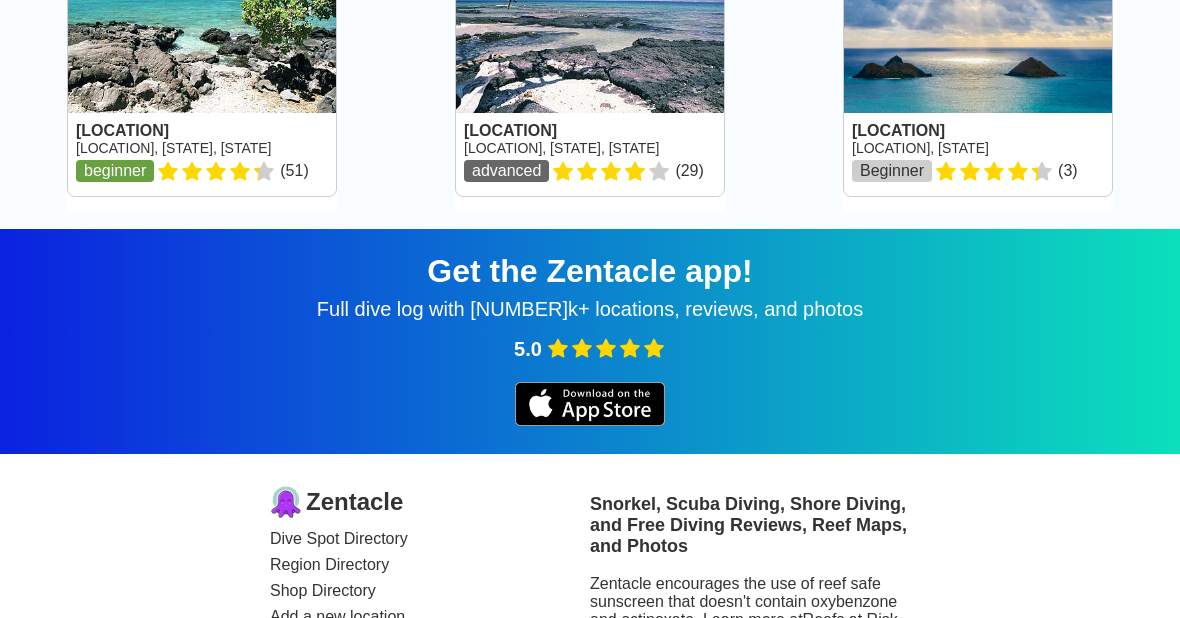 scroll, scrollTop: 0, scrollLeft: 0, axis: both 